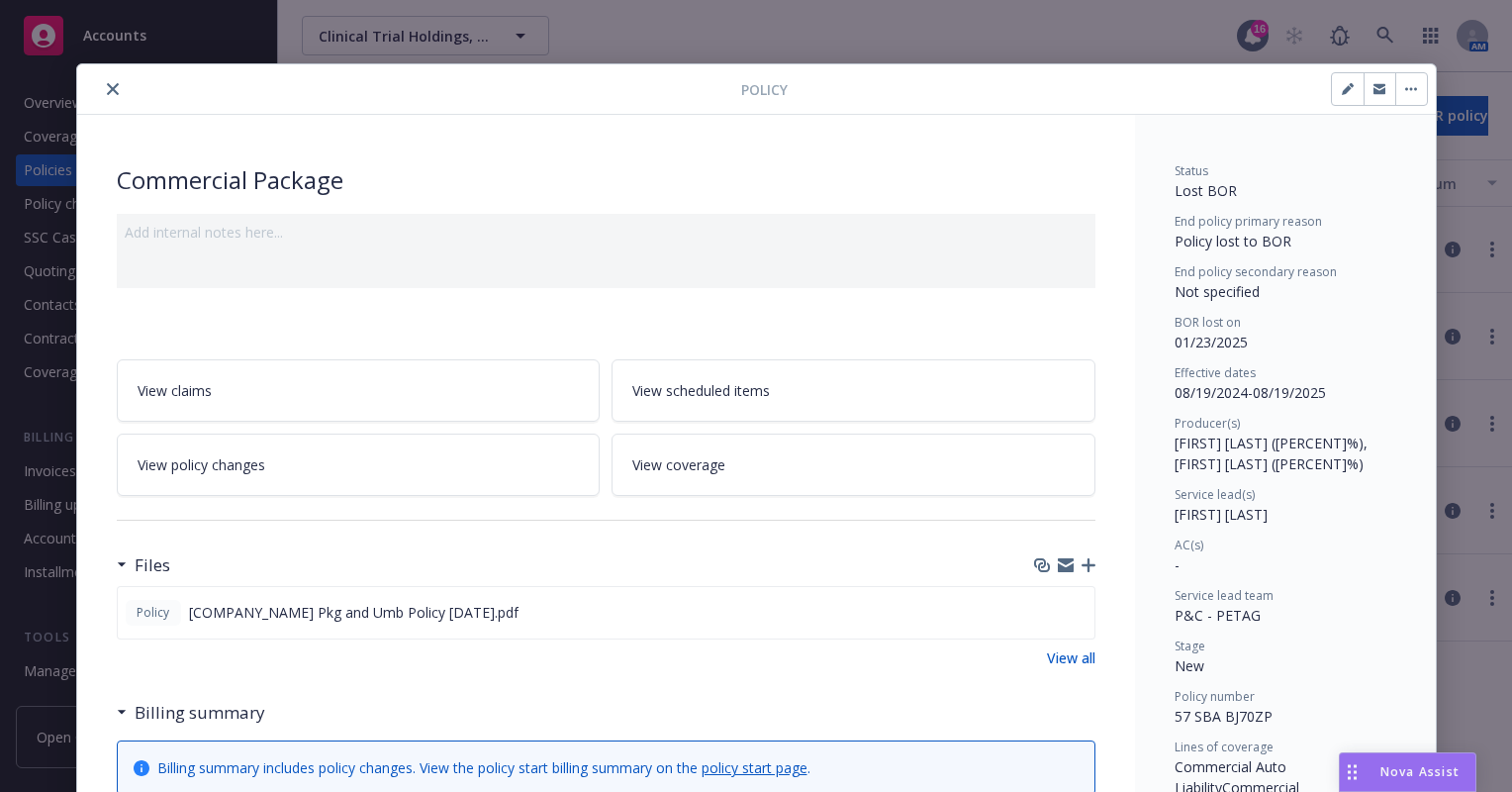 scroll, scrollTop: 0, scrollLeft: 0, axis: both 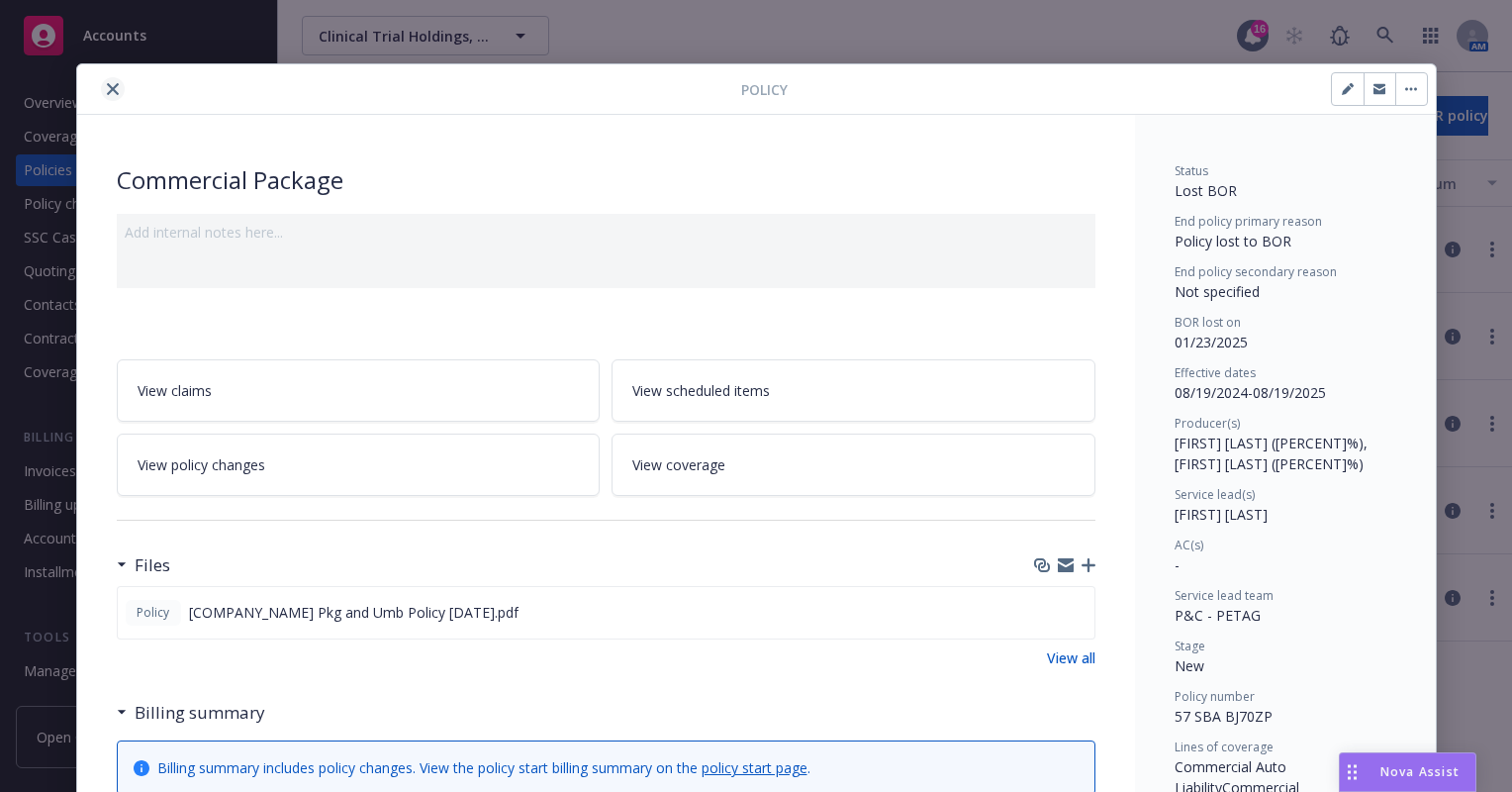 click at bounding box center [113, 89] 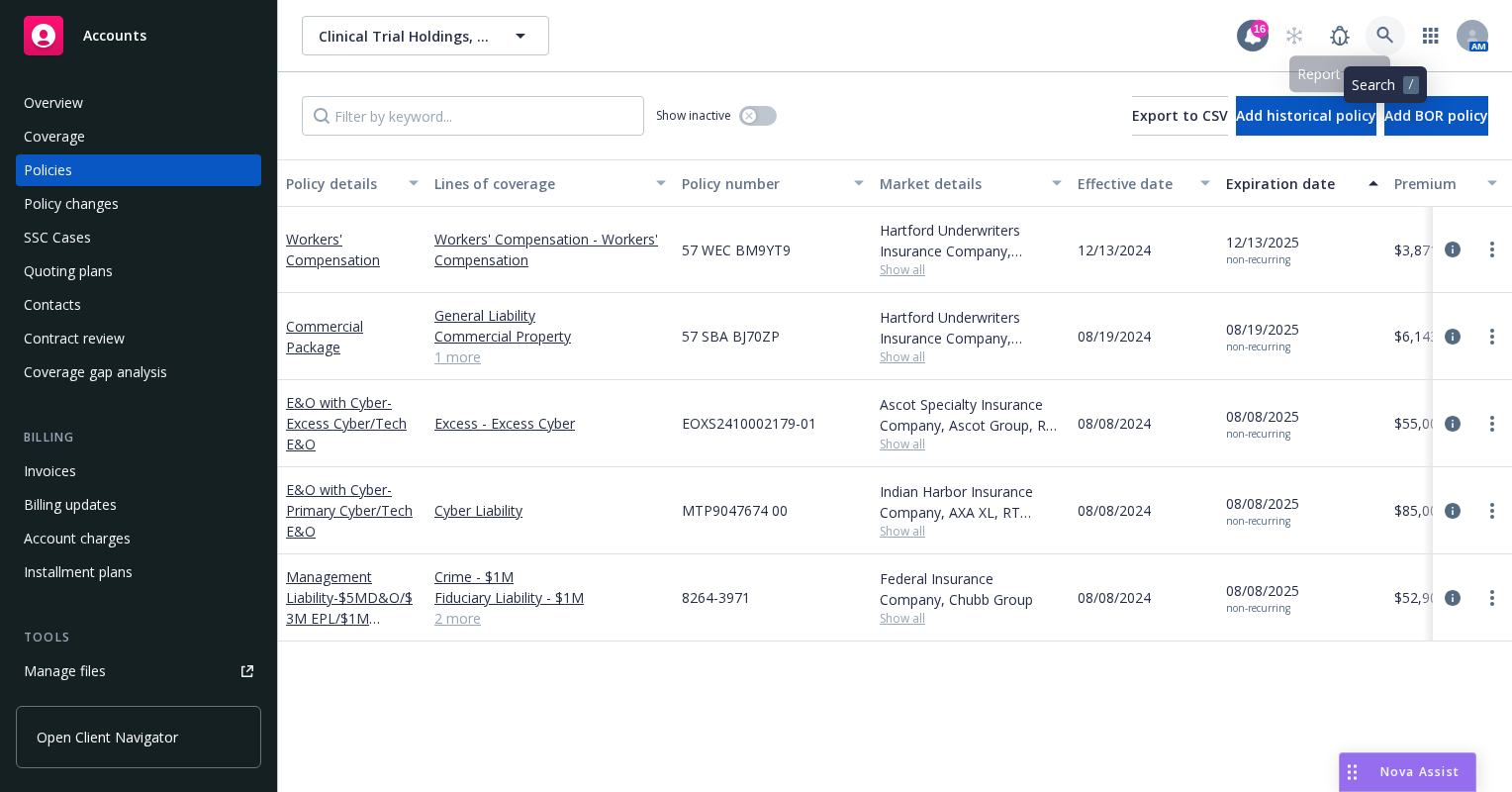 click 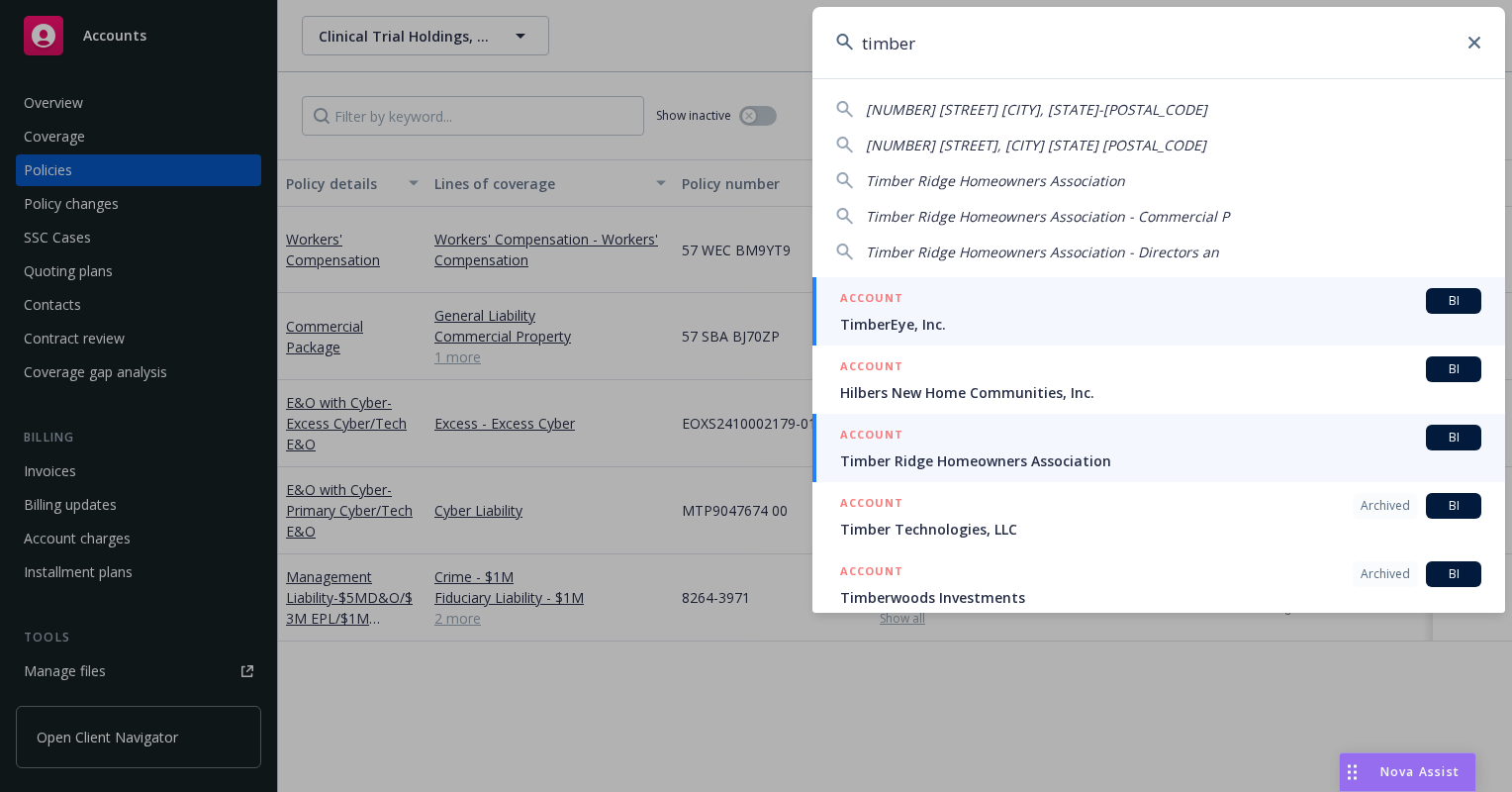 type on "timber" 